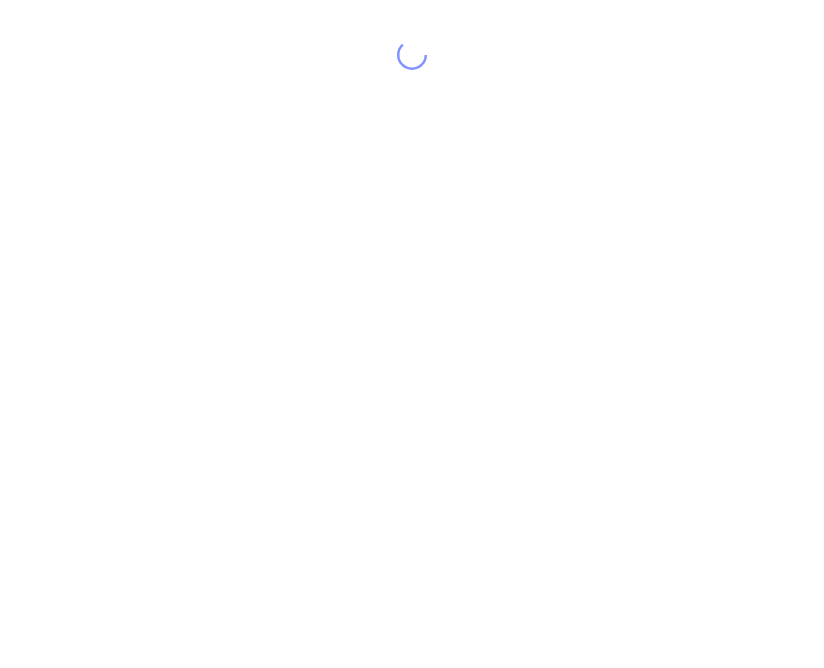 scroll, scrollTop: 0, scrollLeft: 0, axis: both 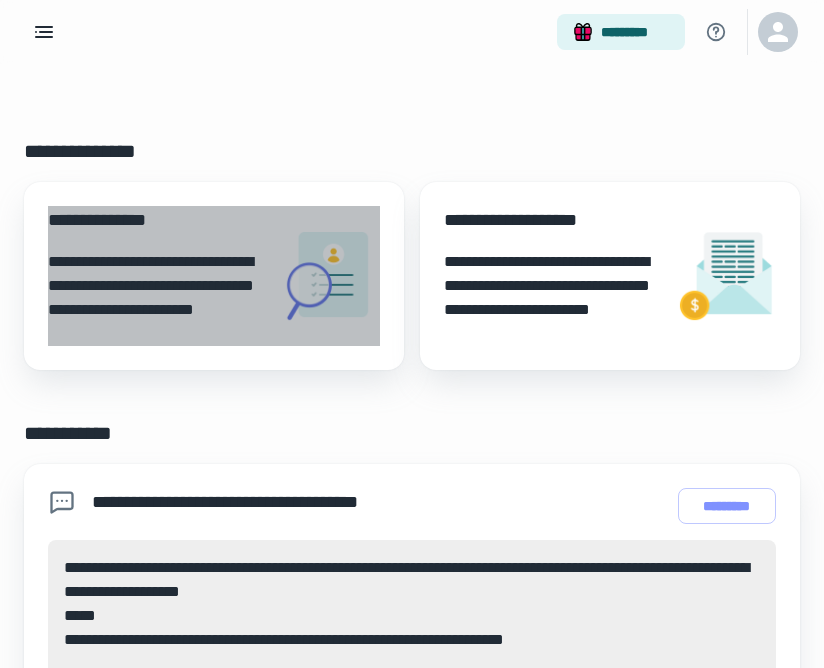 click on "**********" at bounding box center [156, 298] 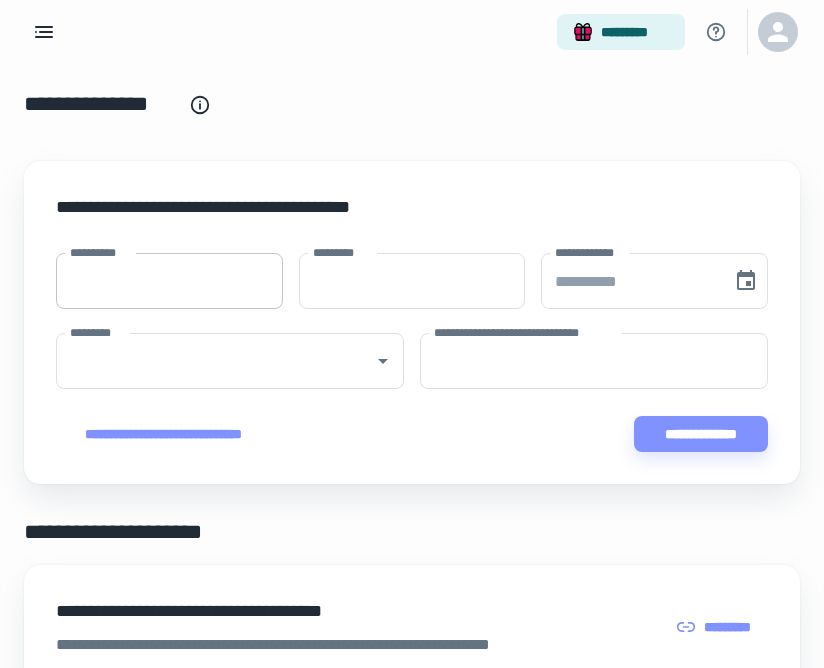 click on "**********" at bounding box center (169, 281) 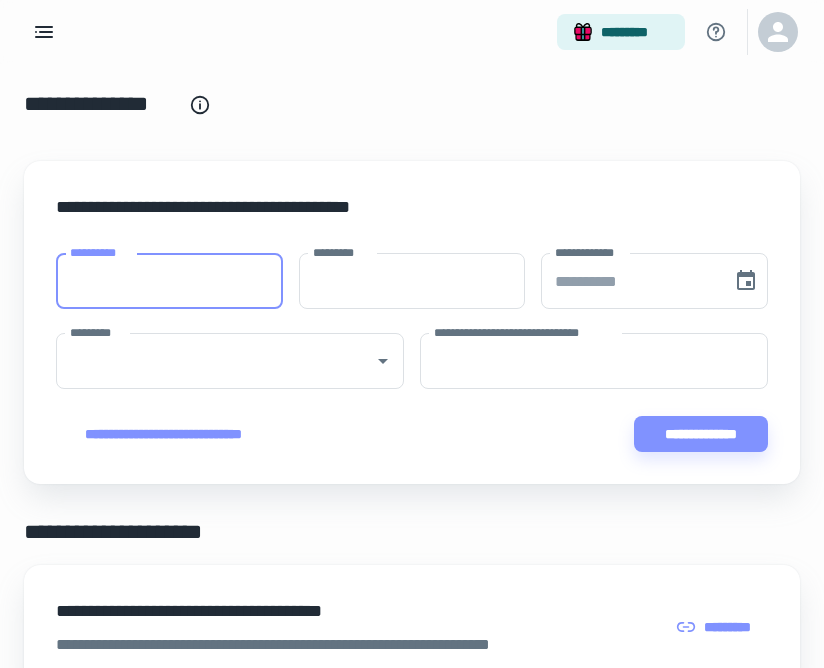 type on "*" 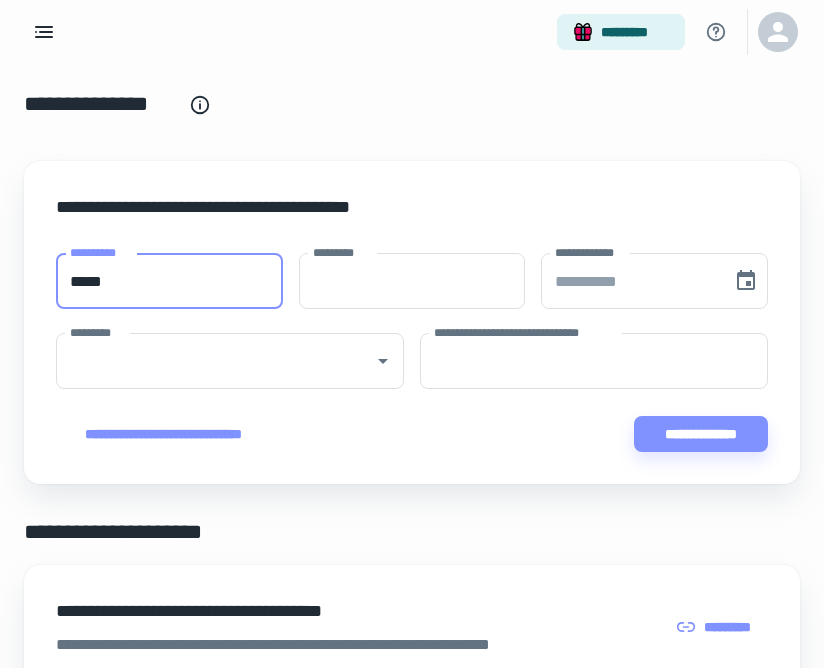type on "*****" 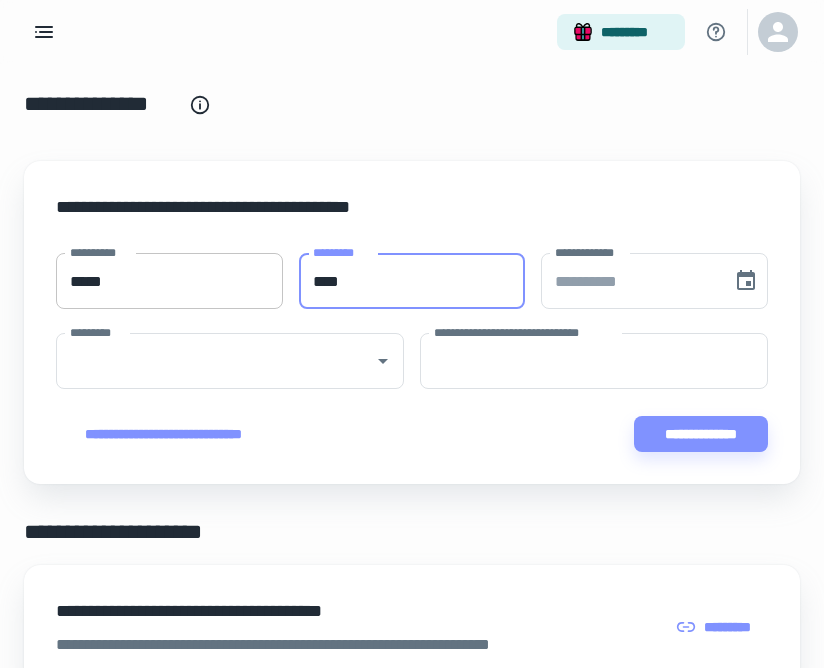 type on "*****" 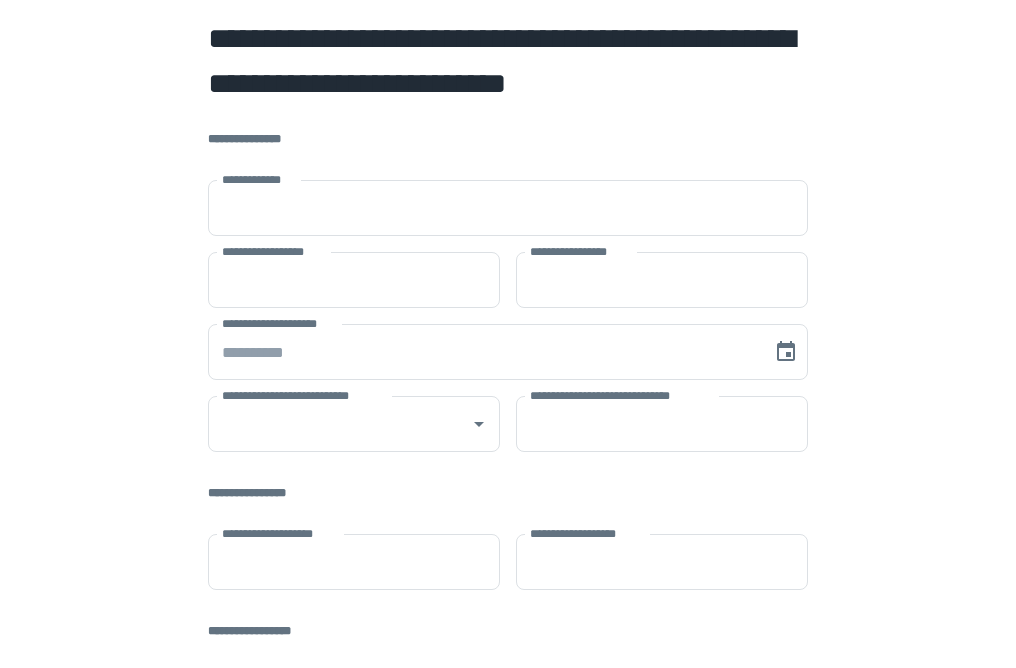 scroll, scrollTop: 0, scrollLeft: 0, axis: both 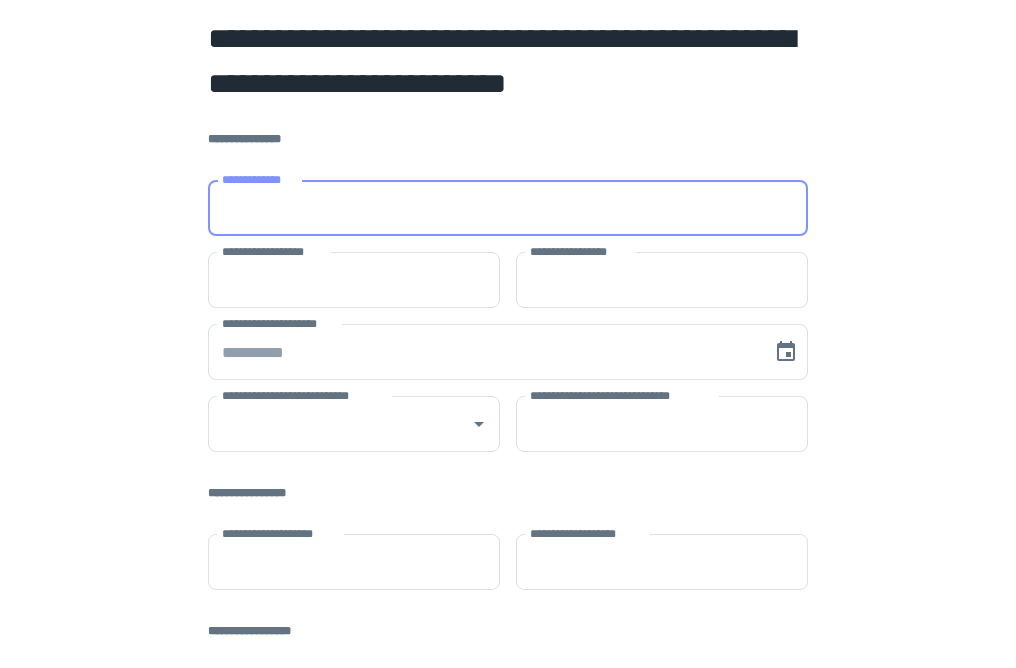 click on "**********" at bounding box center [508, 208] 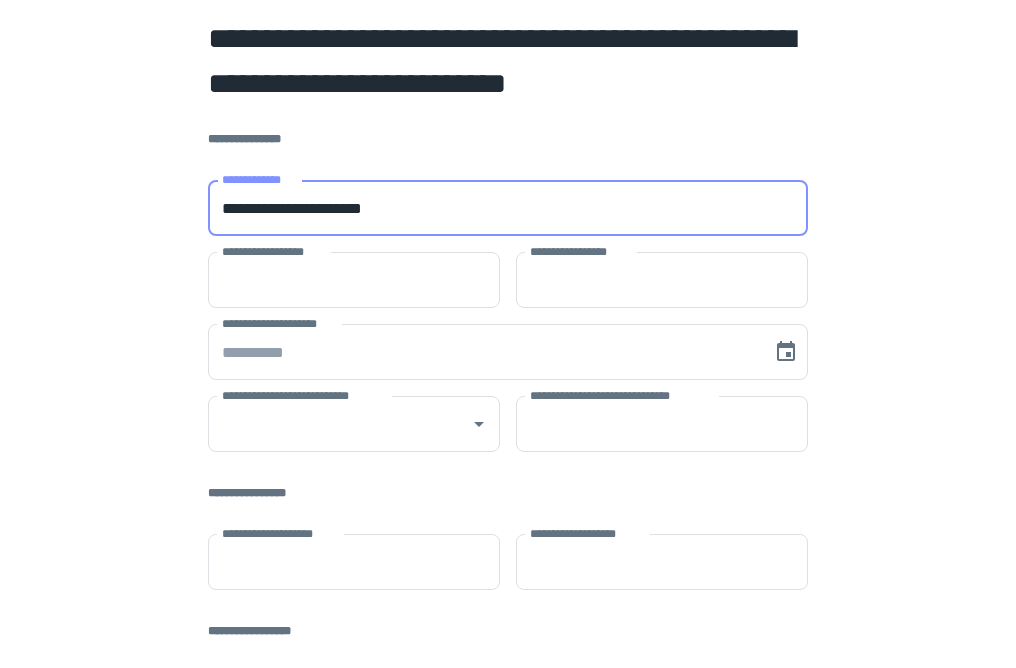 type on "******" 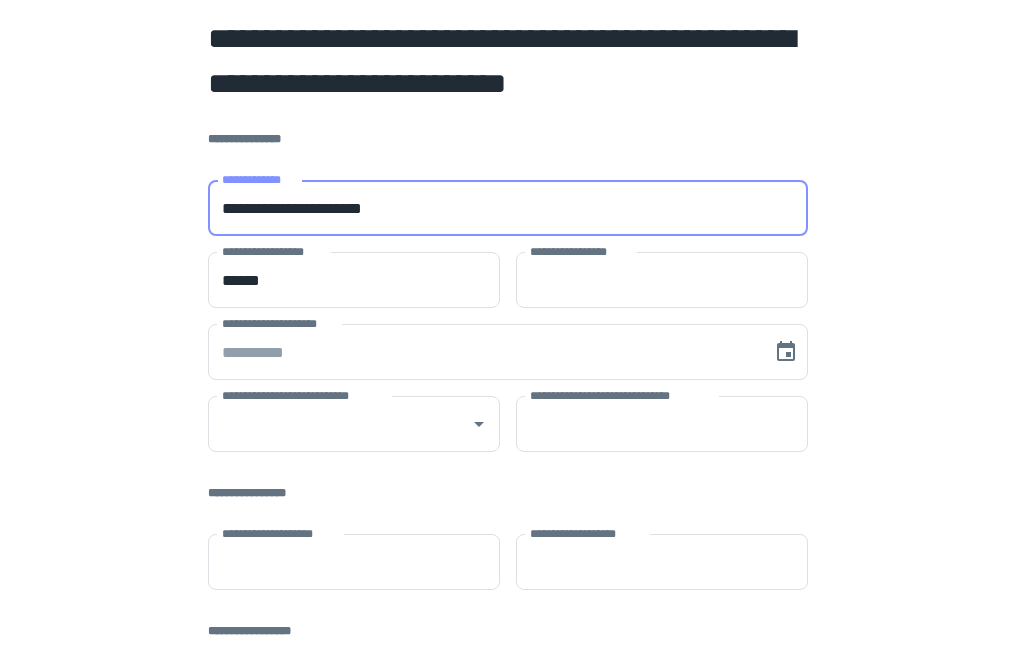 type on "*******" 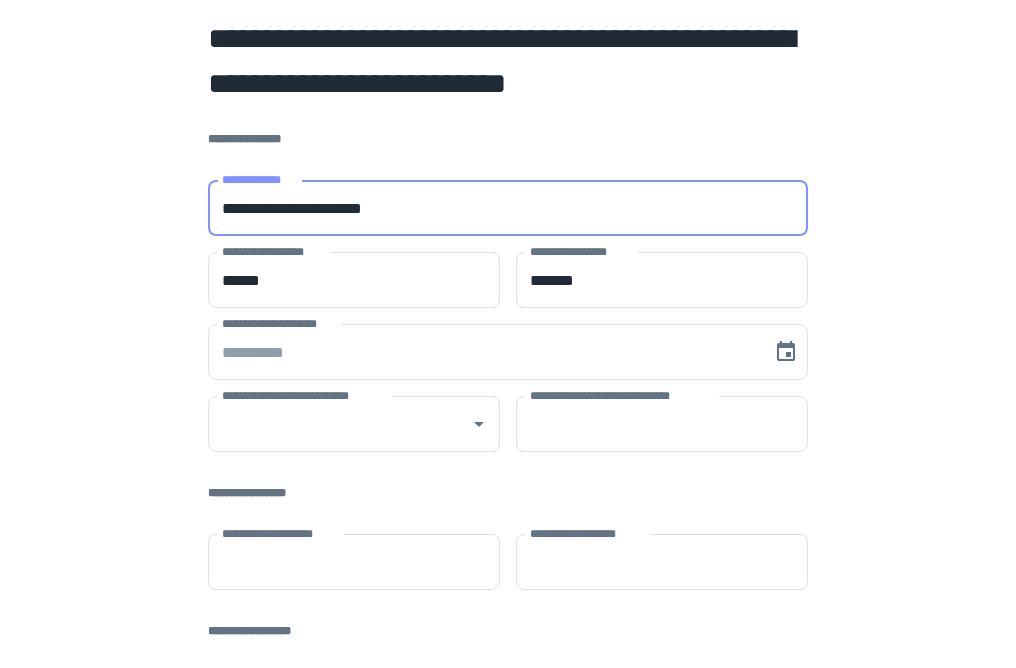 type on "**" 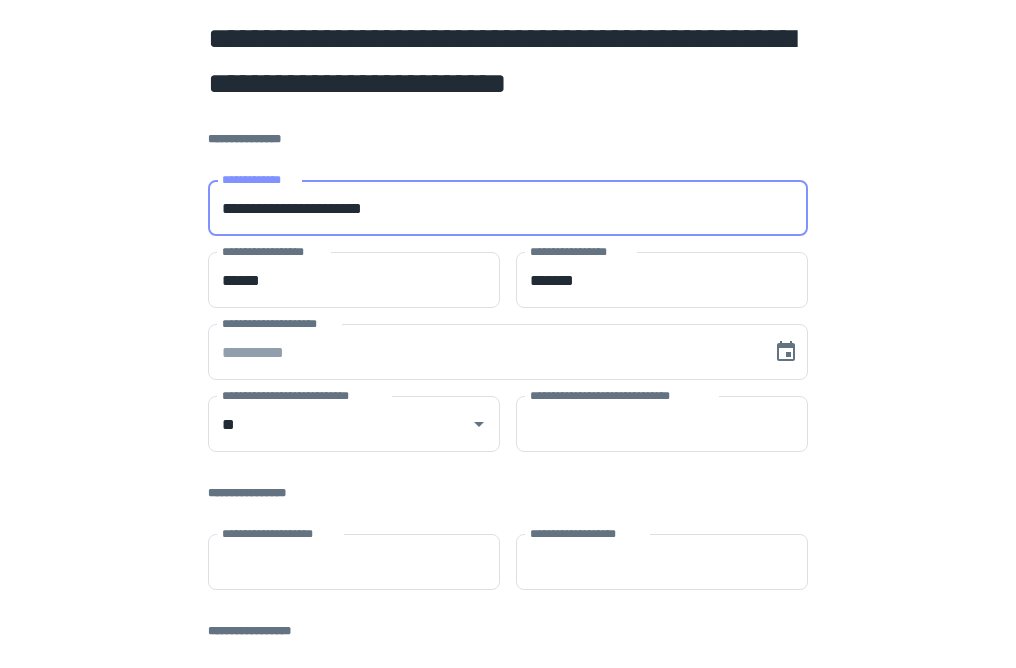 type on "*****" 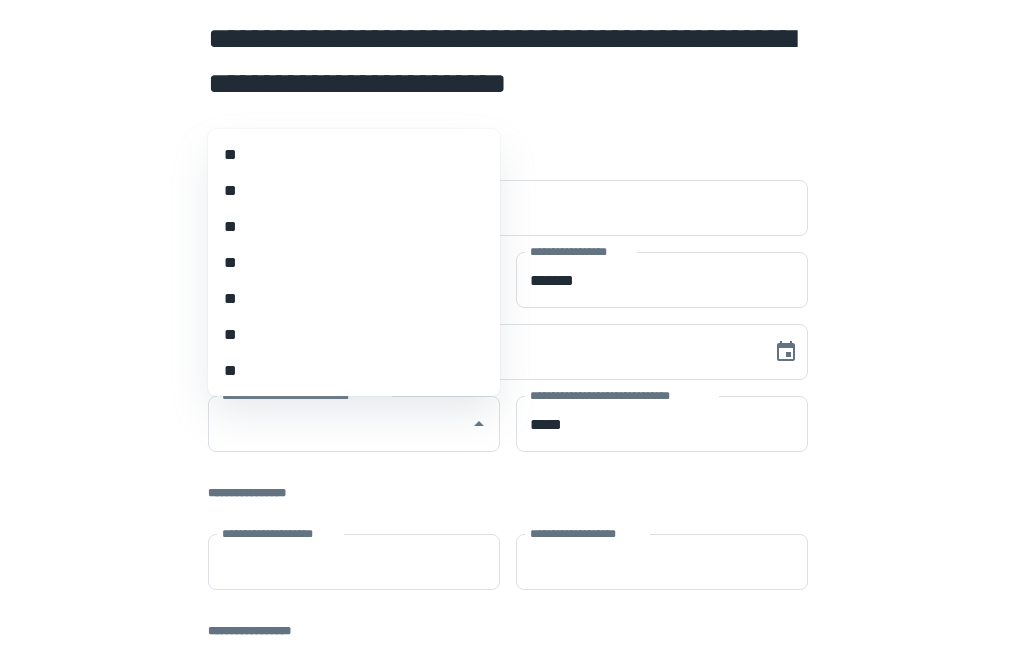 click on "**********" at bounding box center [508, 547] 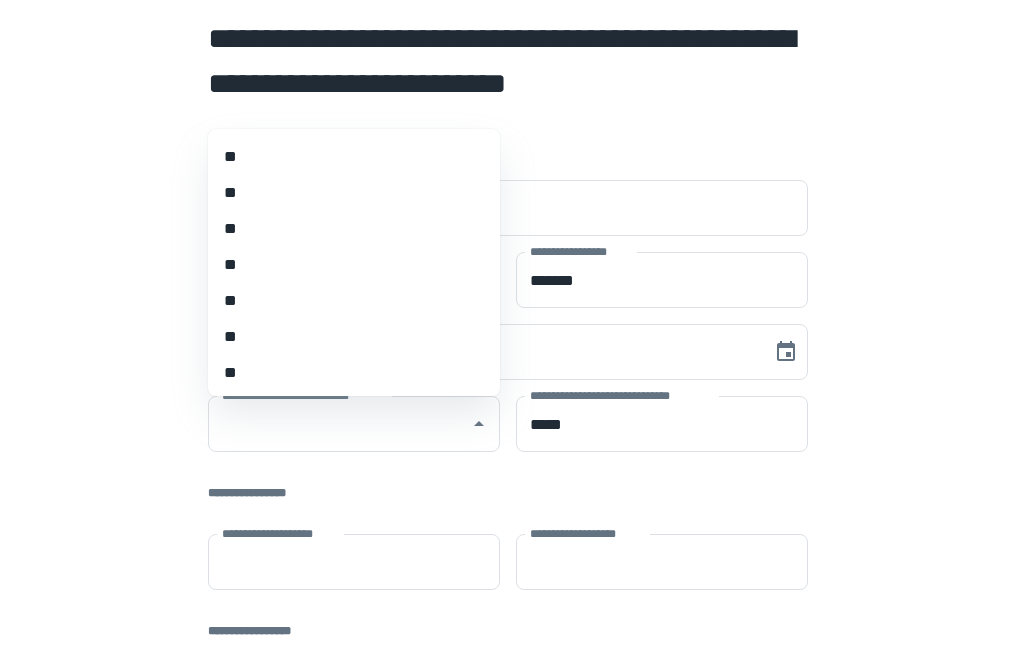 scroll, scrollTop: 1152, scrollLeft: 0, axis: vertical 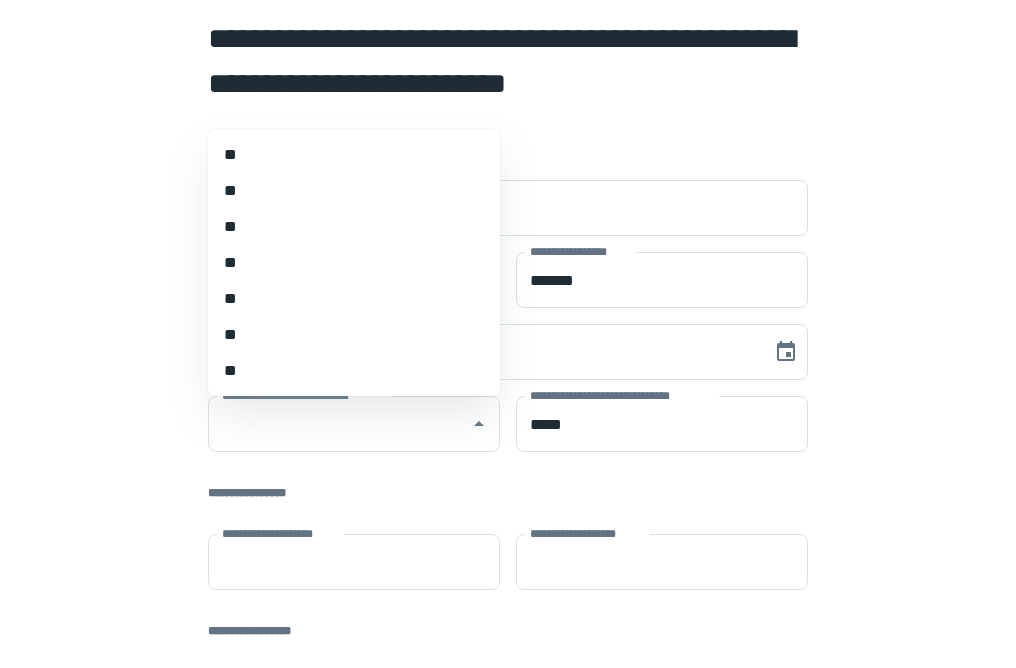 click on "**" at bounding box center (354, 299) 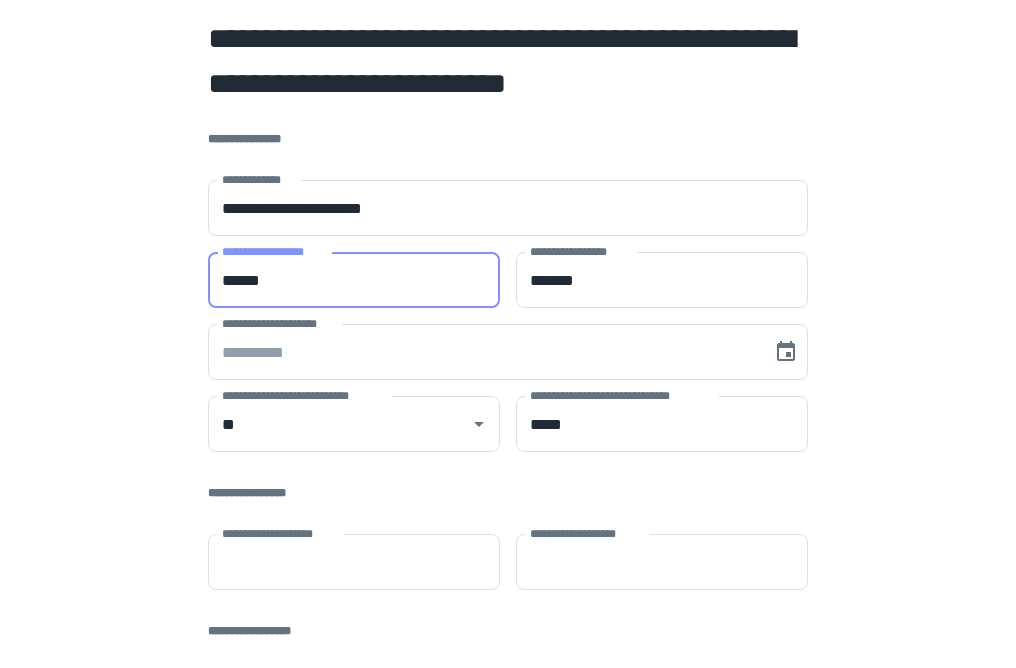 drag, startPoint x: 339, startPoint y: 279, endPoint x: 122, endPoint y: 270, distance: 217.18655 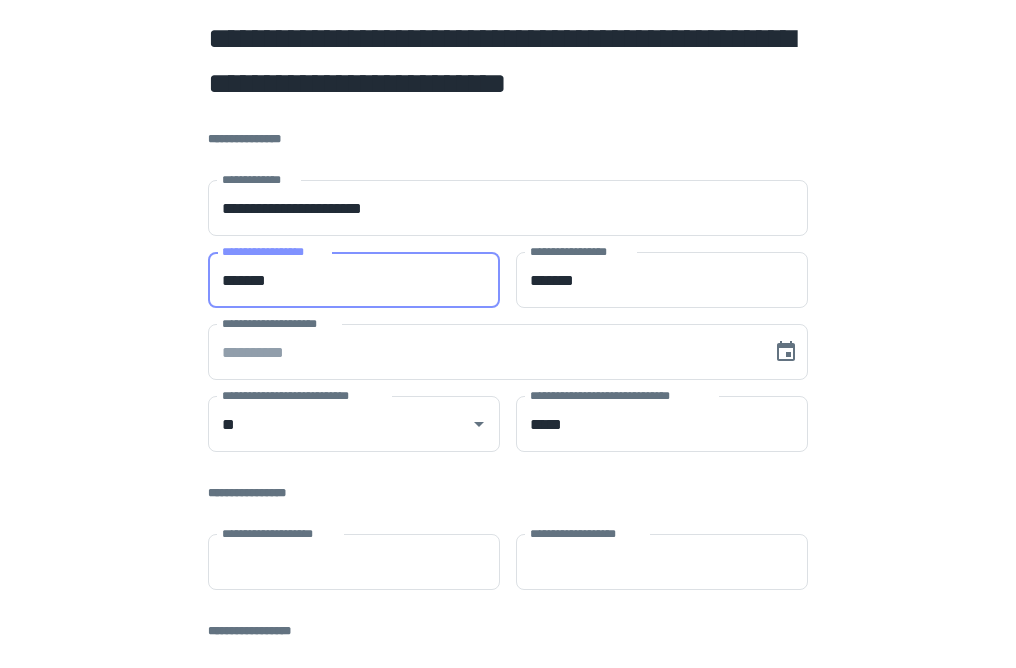 type on "*******" 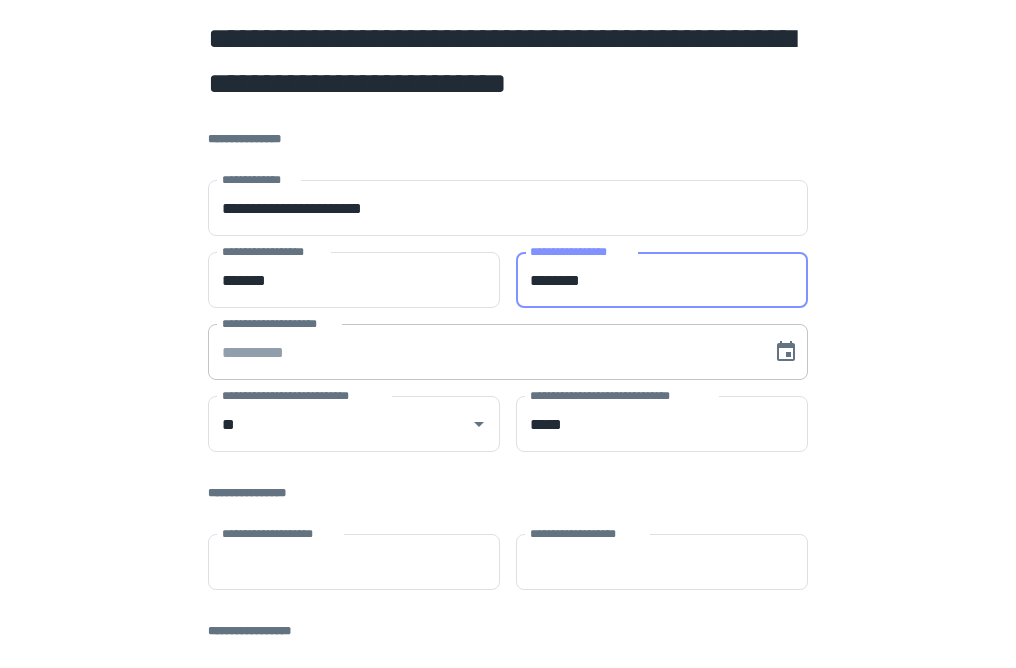 type on "********" 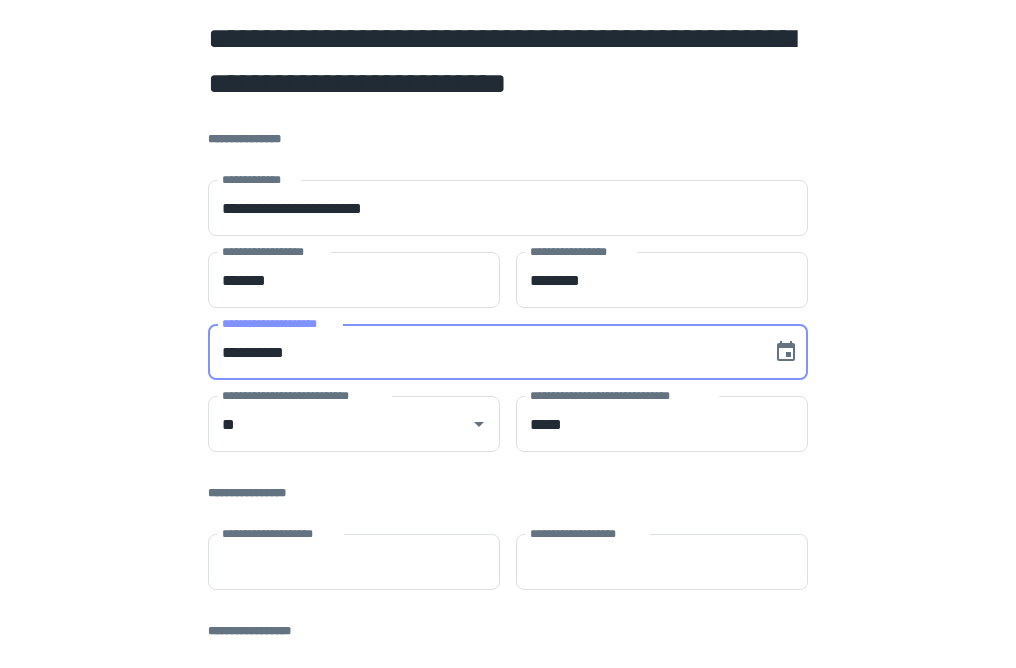 click on "**********" at bounding box center (483, 352) 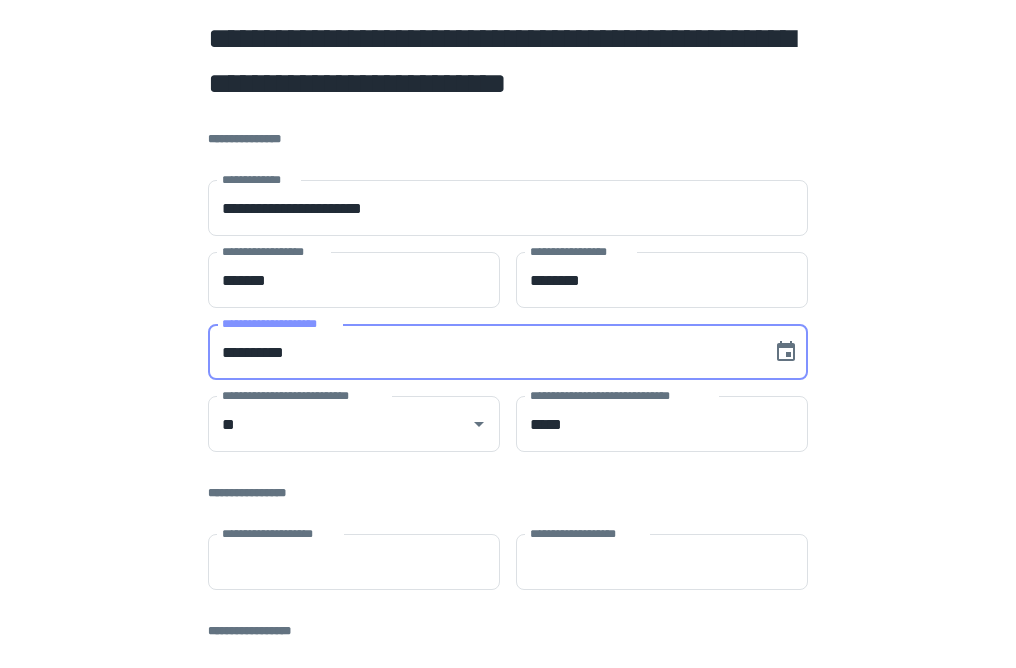 type on "**********" 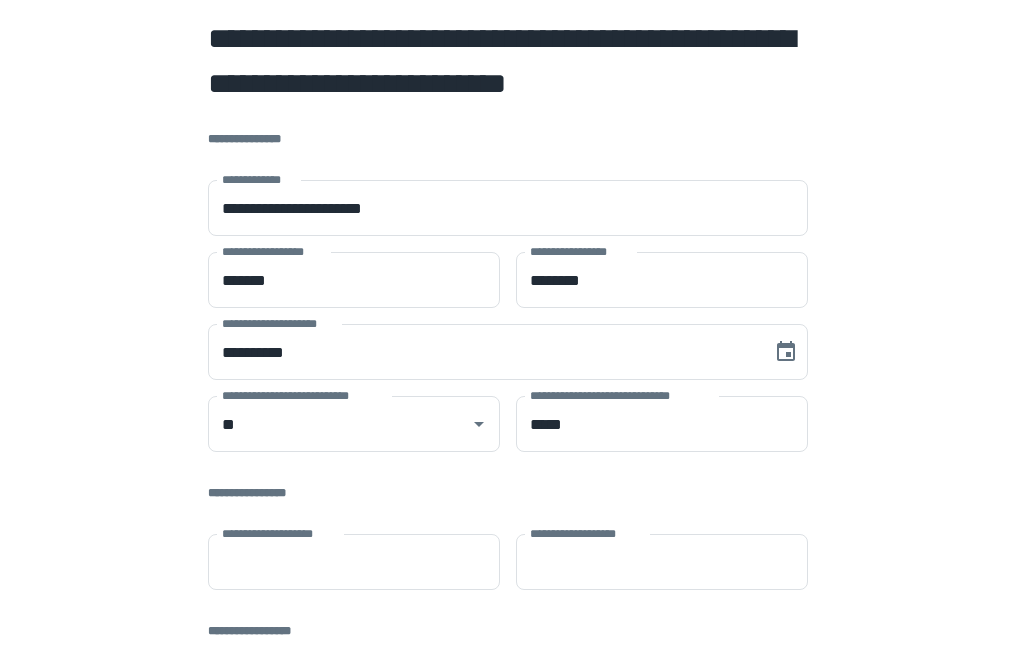click on "**********" at bounding box center [508, 493] 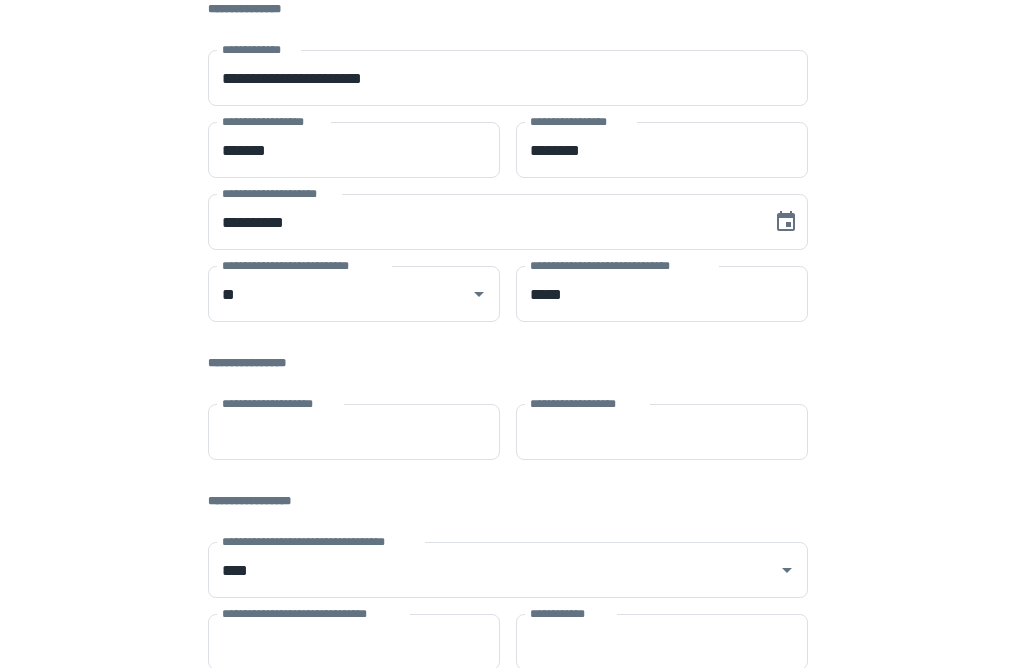 scroll, scrollTop: 195, scrollLeft: 0, axis: vertical 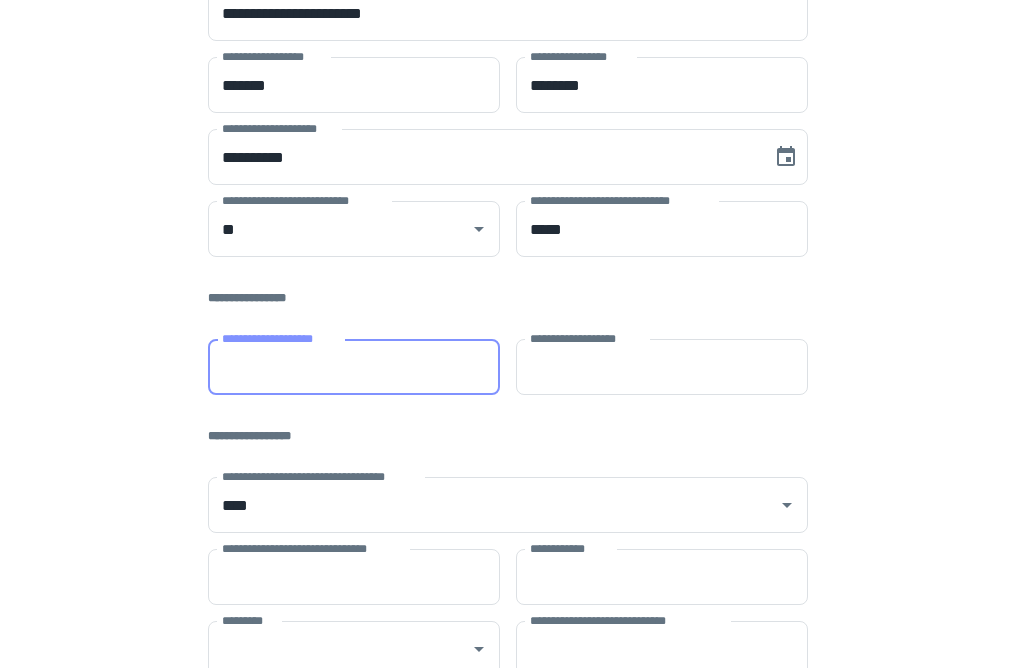 click on "**********" at bounding box center [354, 367] 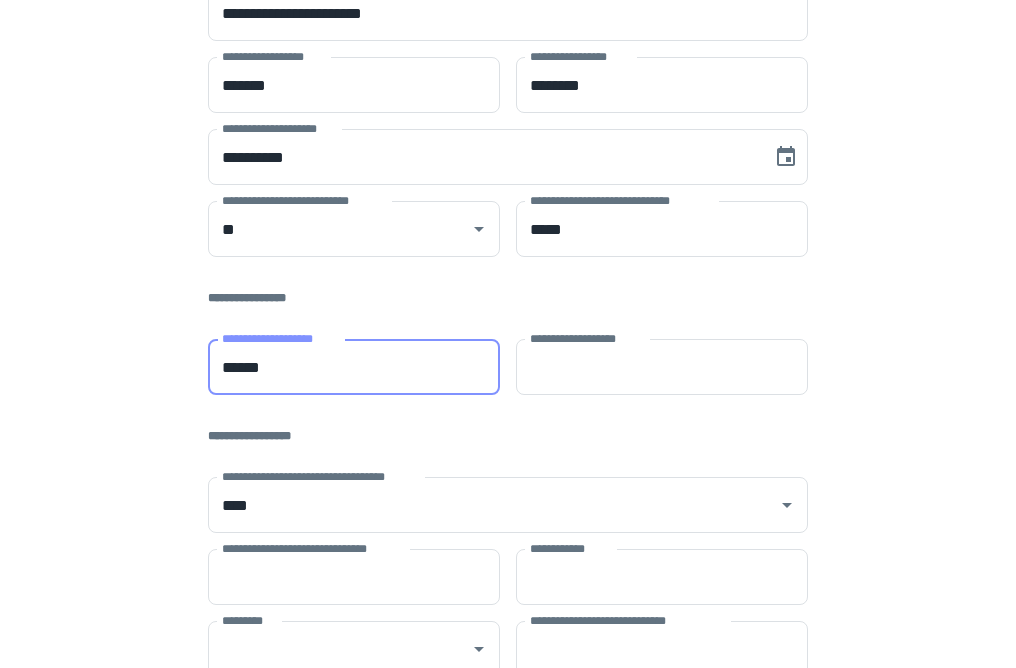 type on "*******" 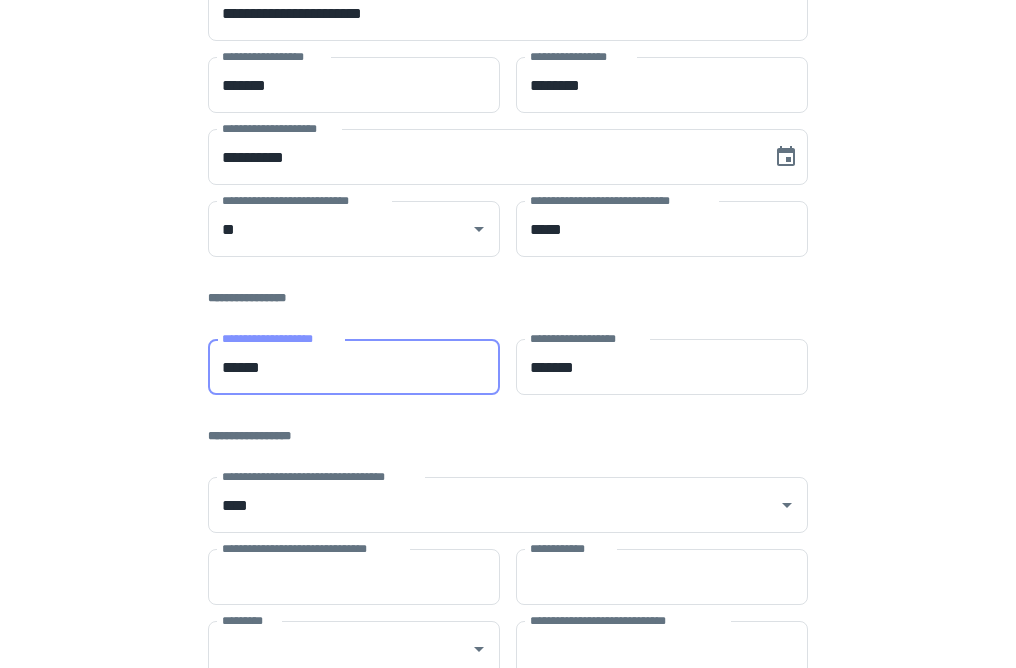 type on "**********" 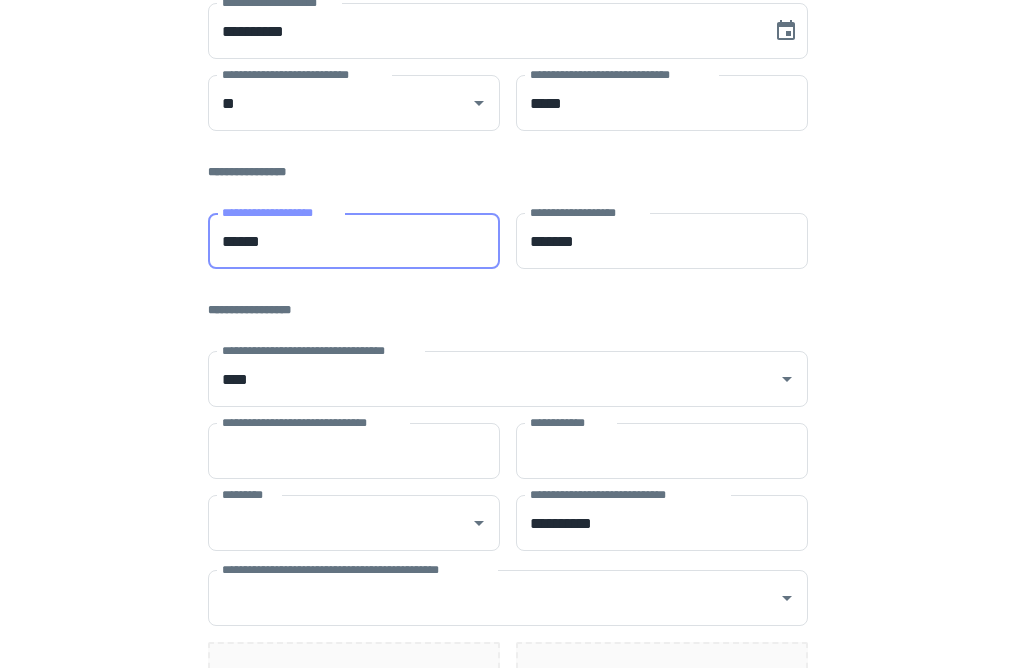scroll, scrollTop: 324, scrollLeft: 0, axis: vertical 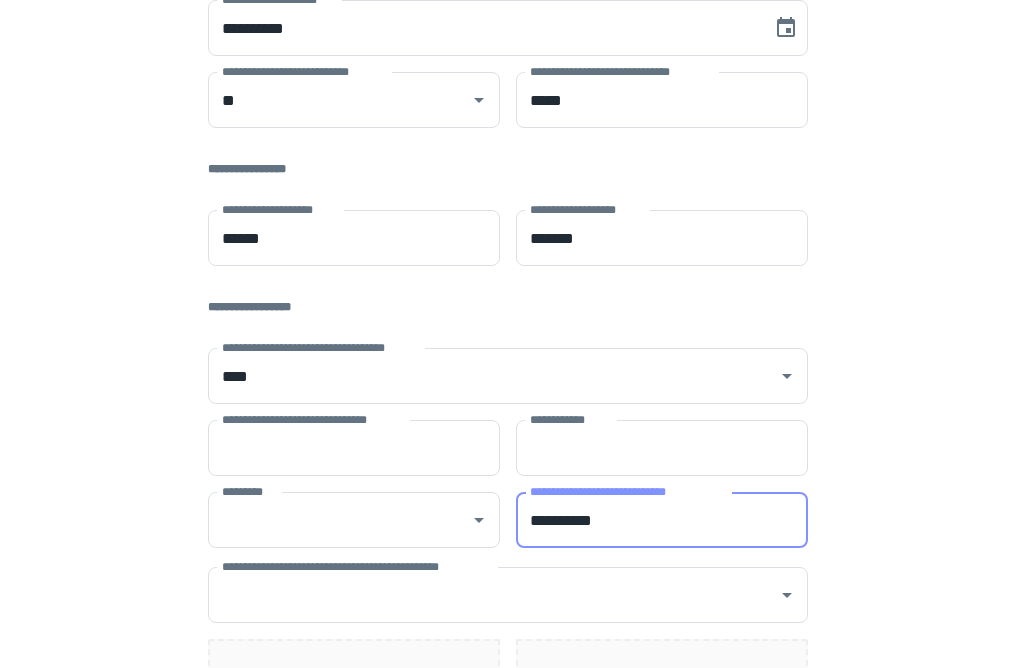 drag, startPoint x: 627, startPoint y: 533, endPoint x: 398, endPoint y: 478, distance: 235.5122 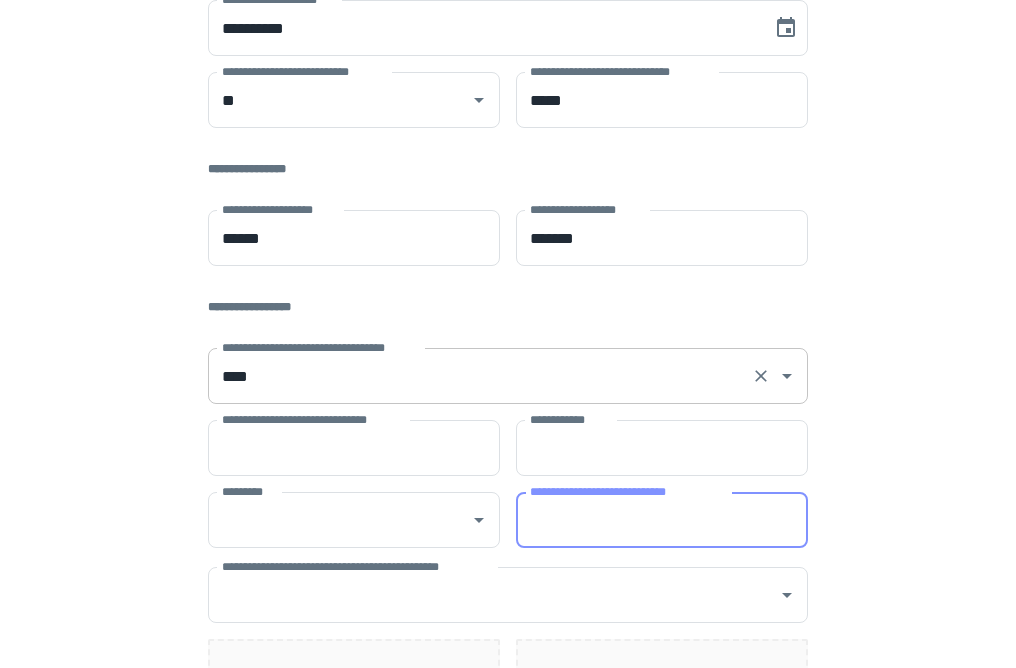 type 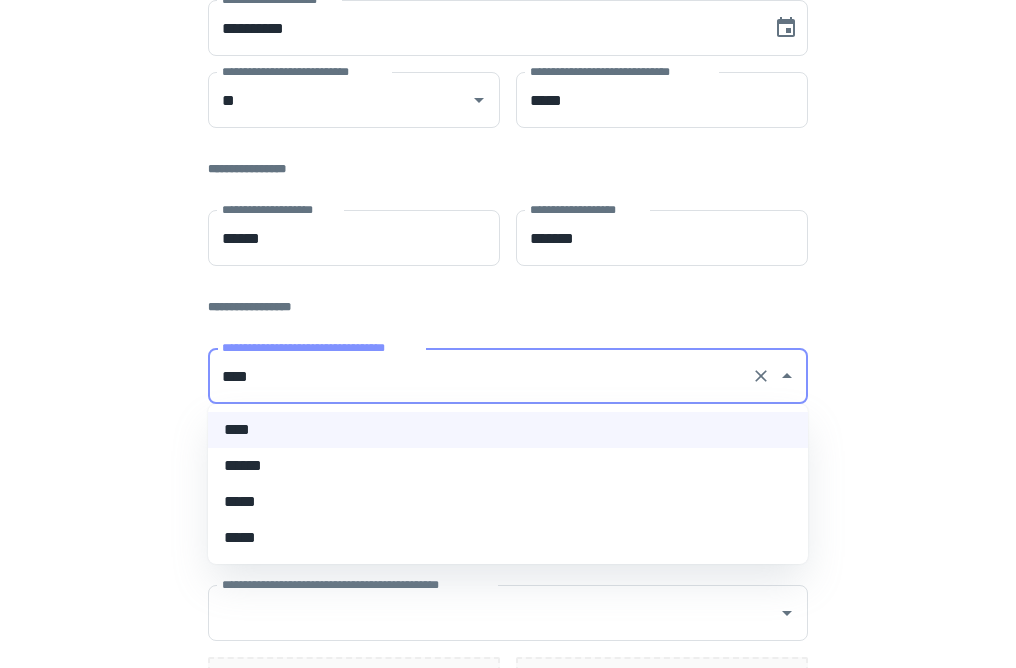click on "******" at bounding box center [508, 466] 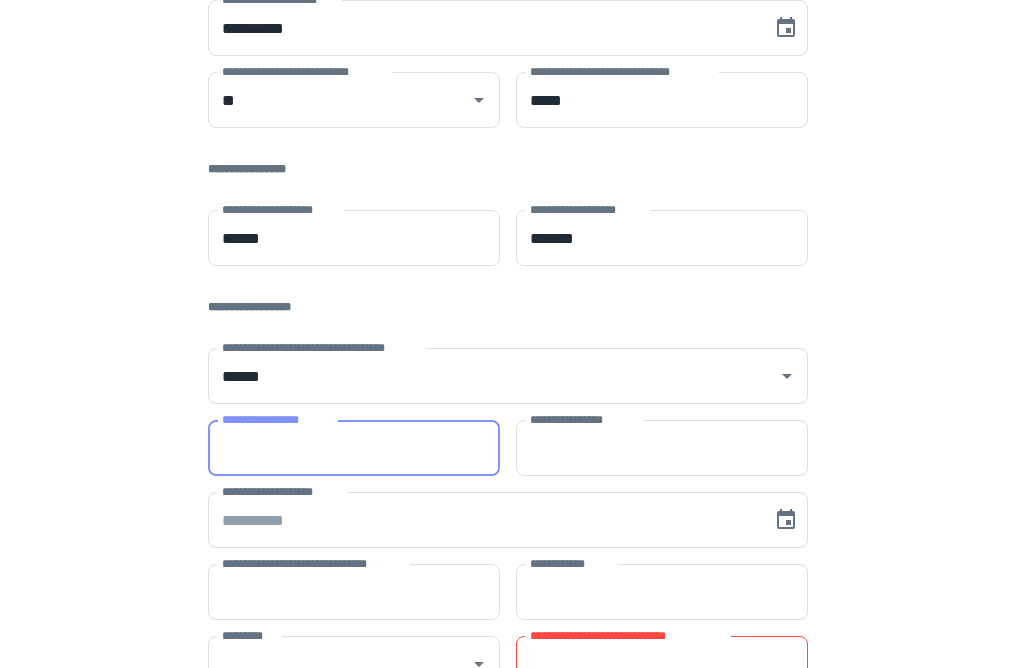 click on "**********" at bounding box center [354, 448] 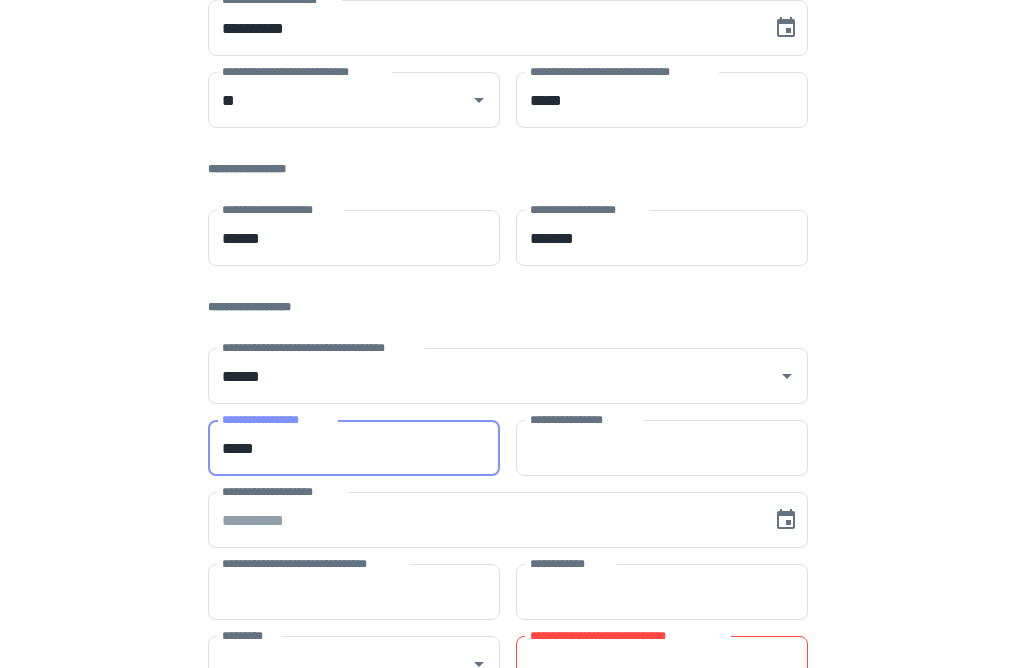 type on "*****" 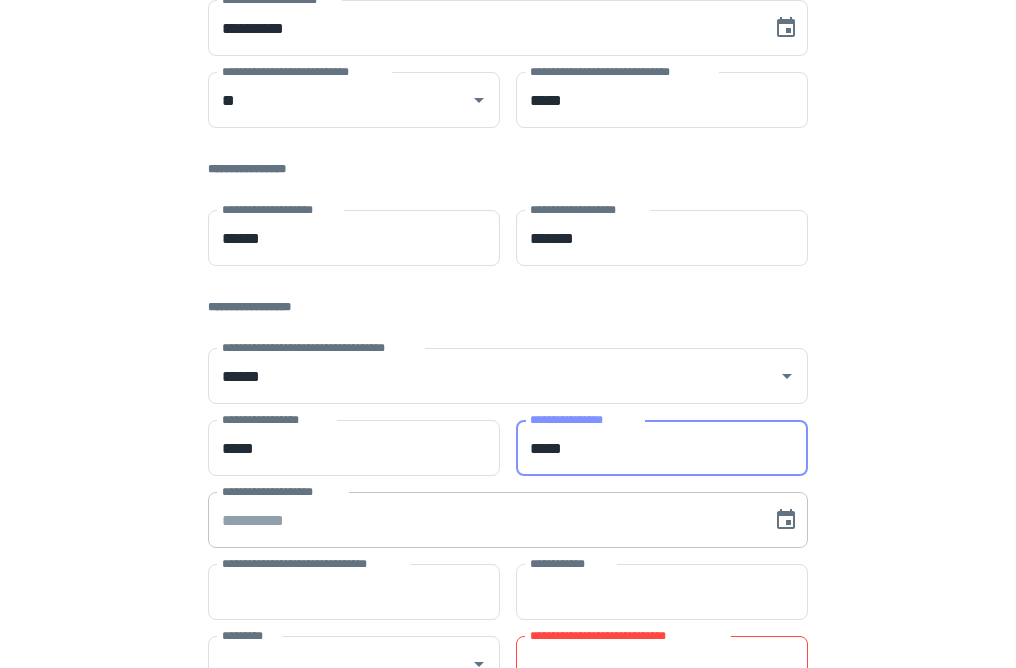 type on "*****" 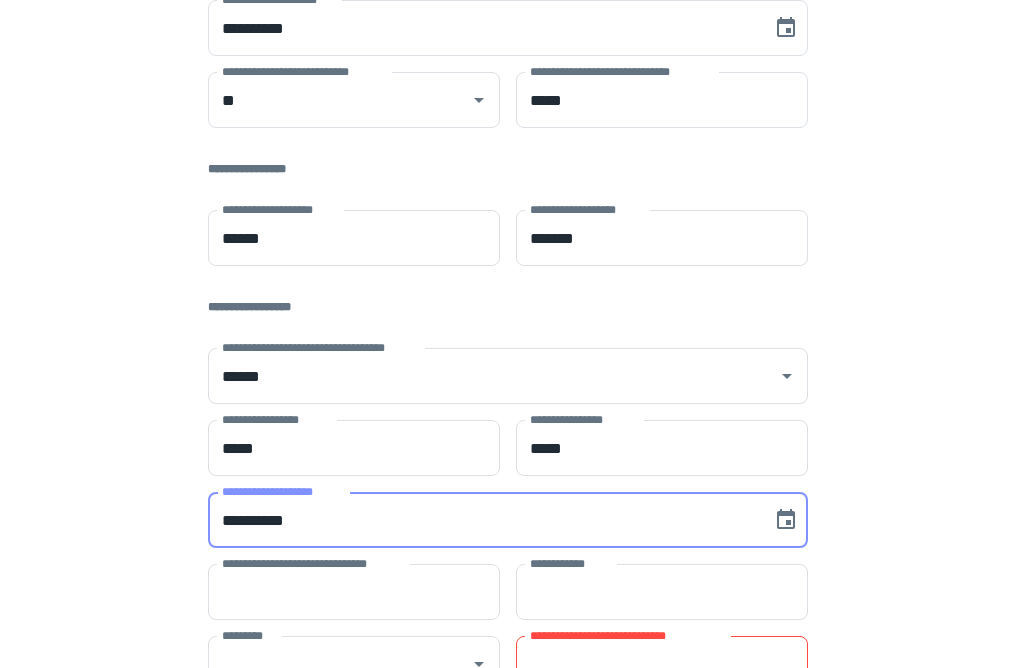 click on "**********" at bounding box center (483, 520) 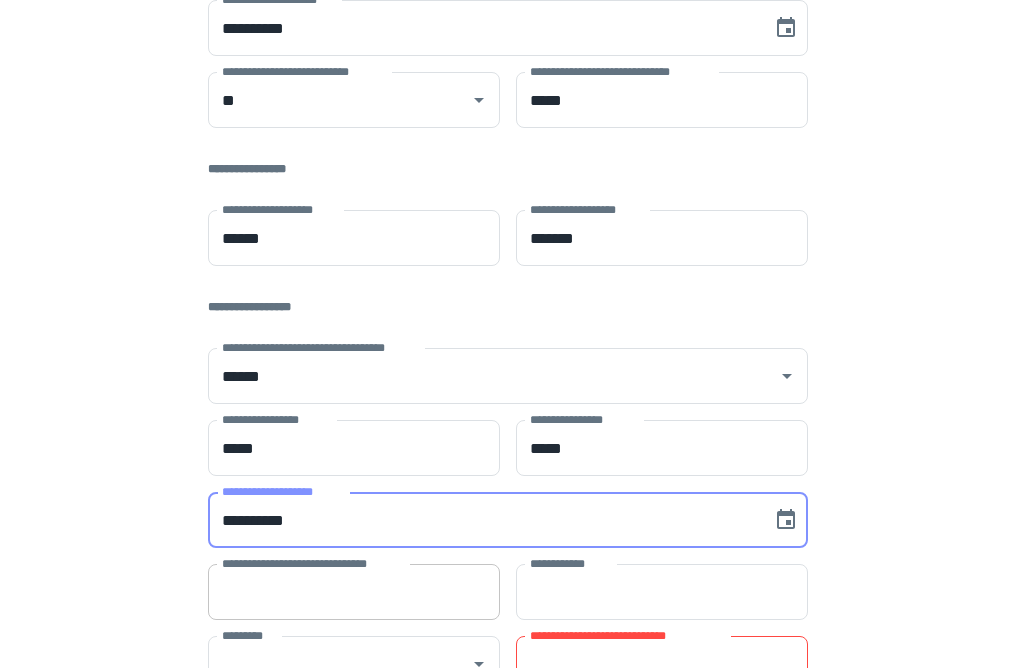 type on "**********" 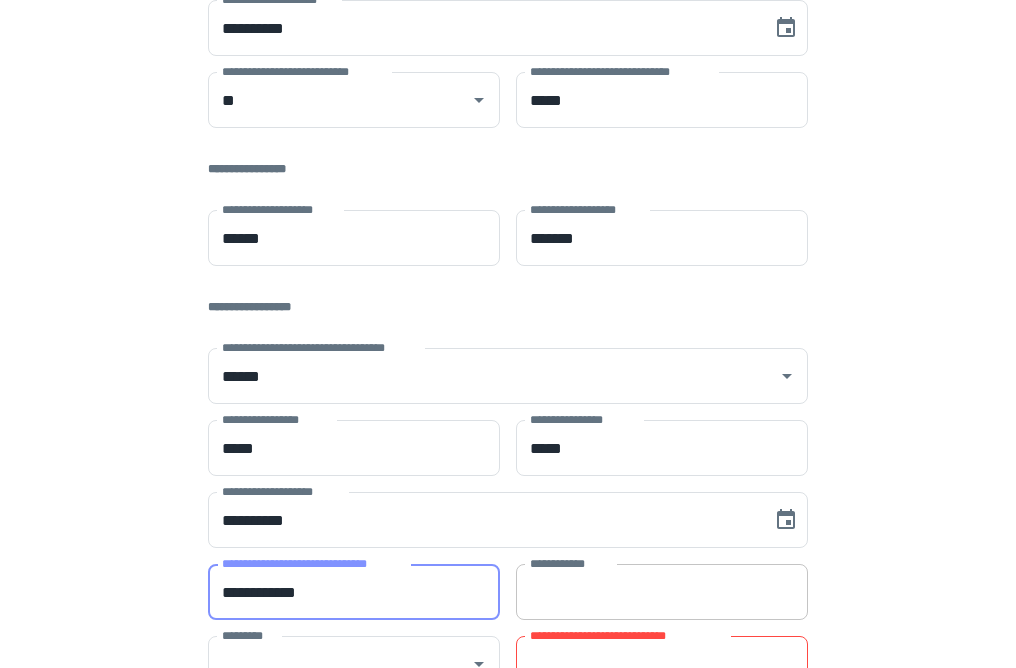 type on "**********" 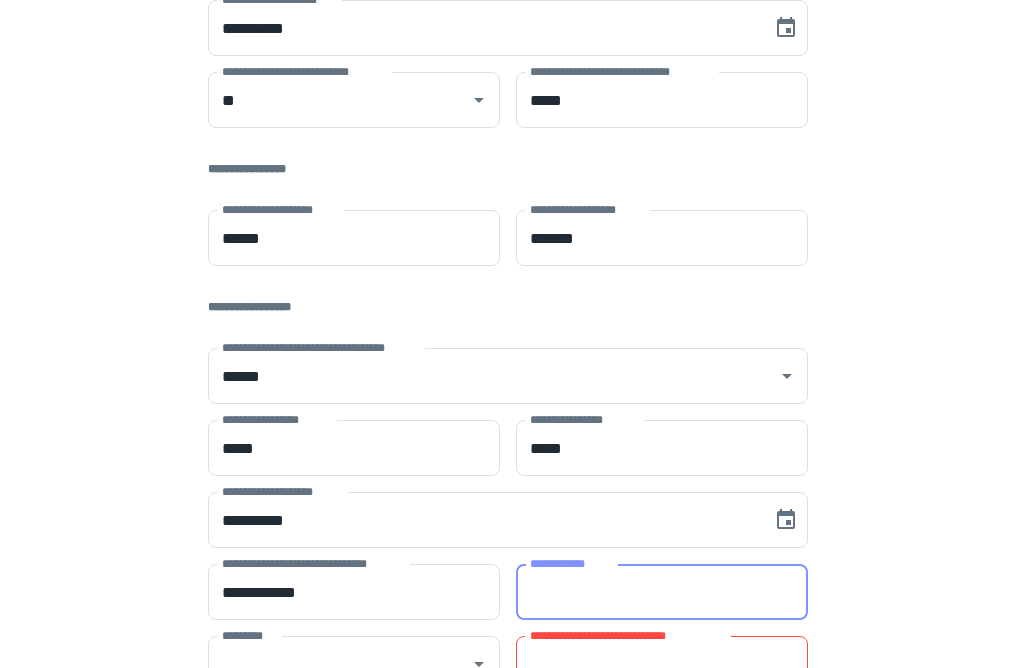 click on "**********" at bounding box center [662, 592] 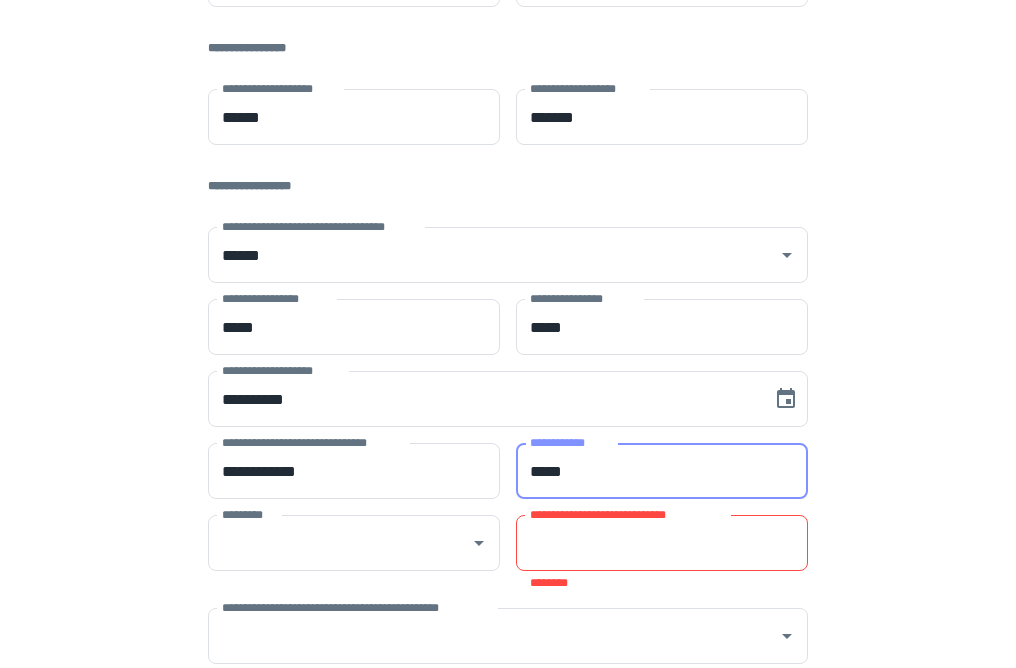 scroll, scrollTop: 448, scrollLeft: 0, axis: vertical 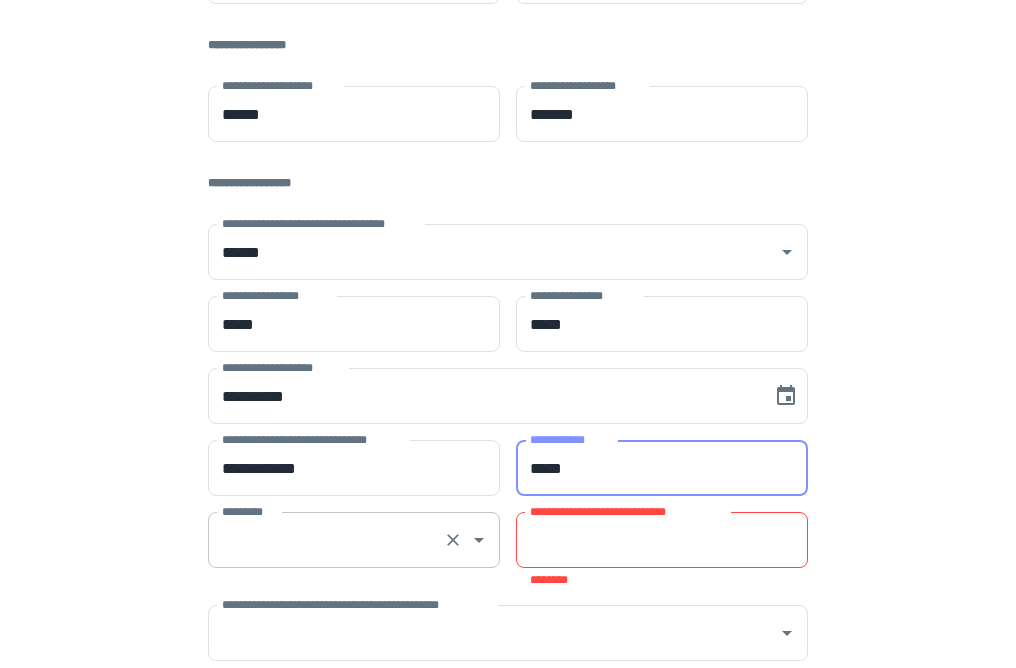 type on "*****" 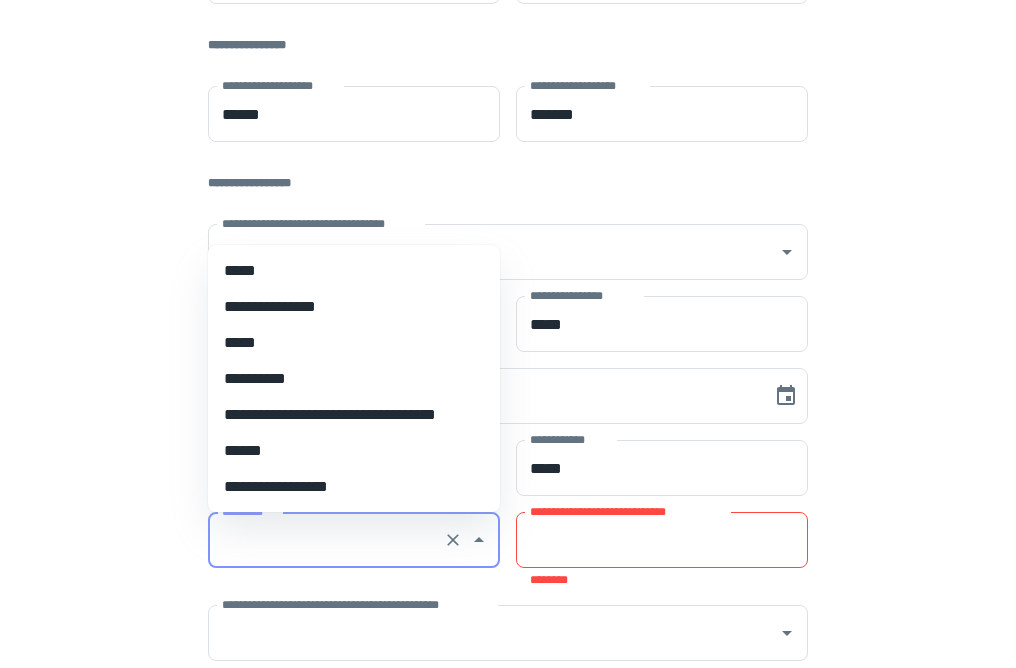 click on "*********" at bounding box center (326, 540) 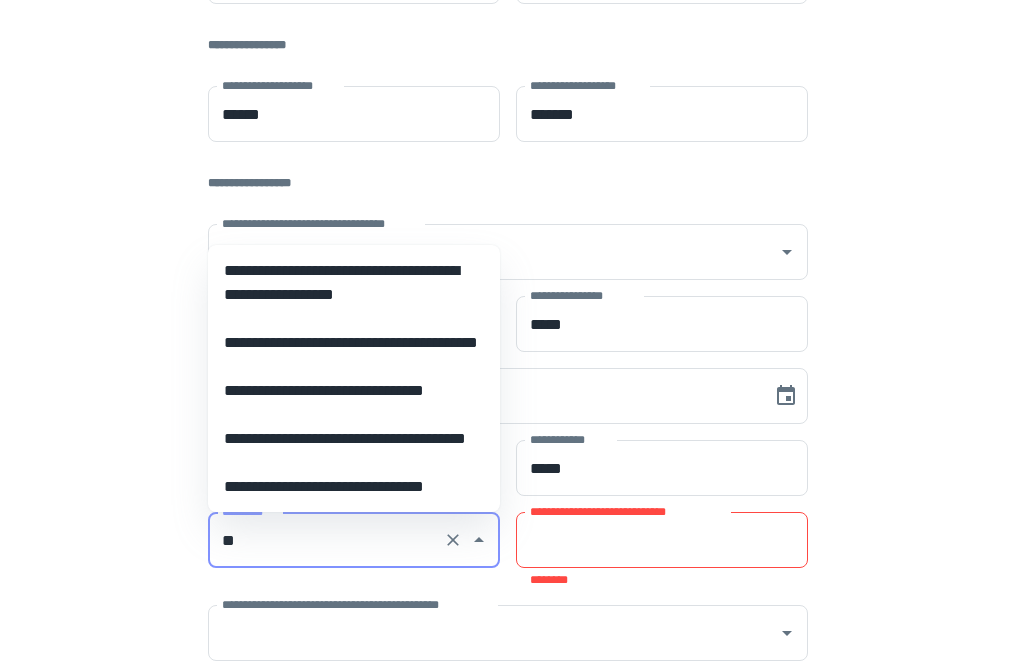 type on "*" 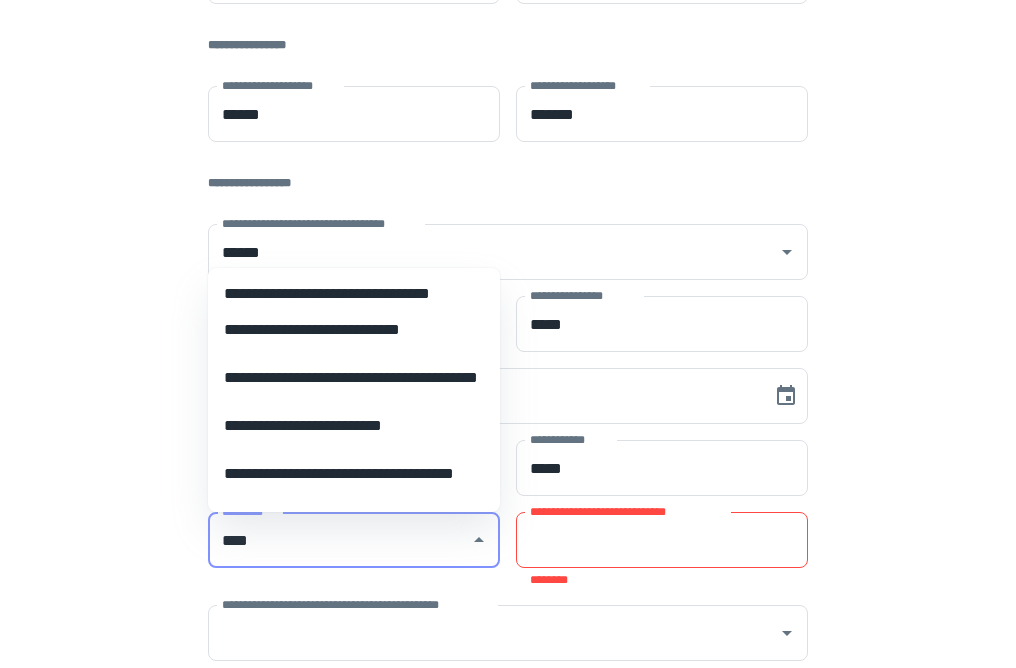 click on "**********" at bounding box center [354, 294] 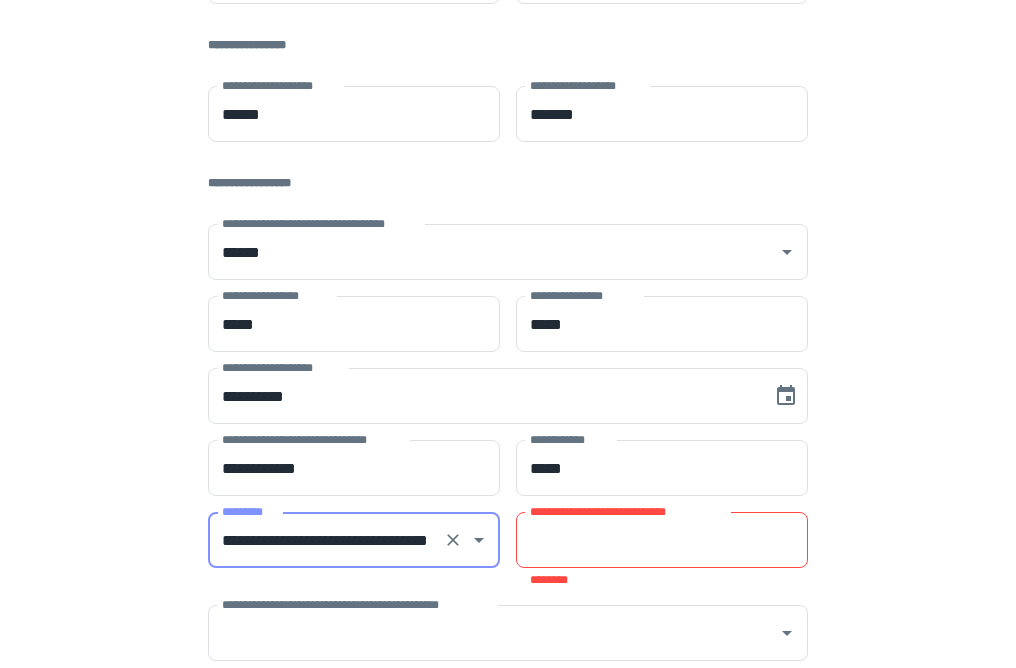 type on "**********" 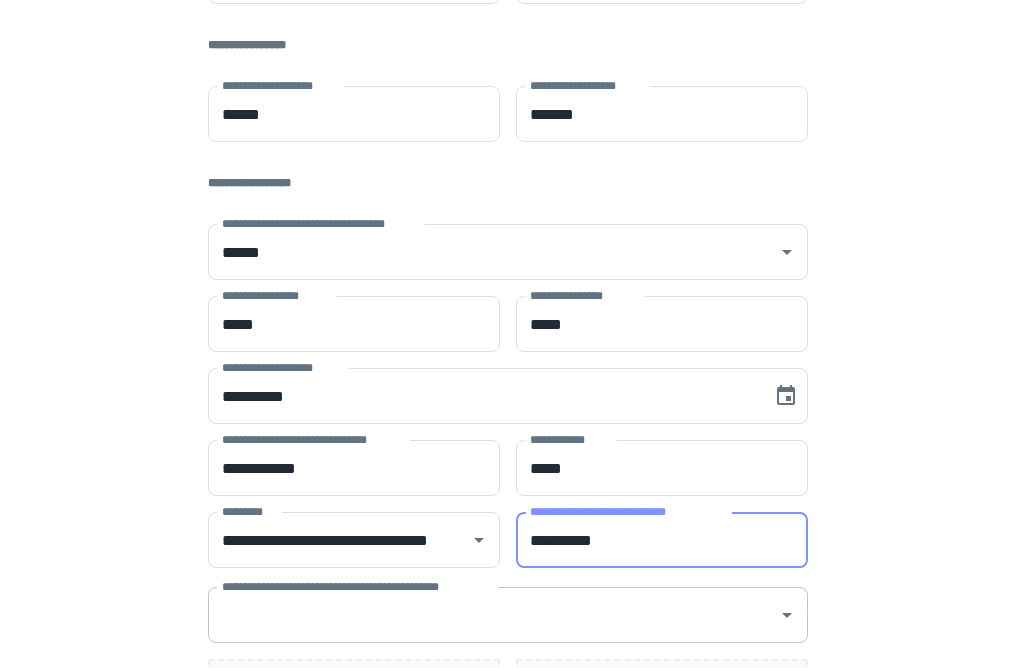 type on "**********" 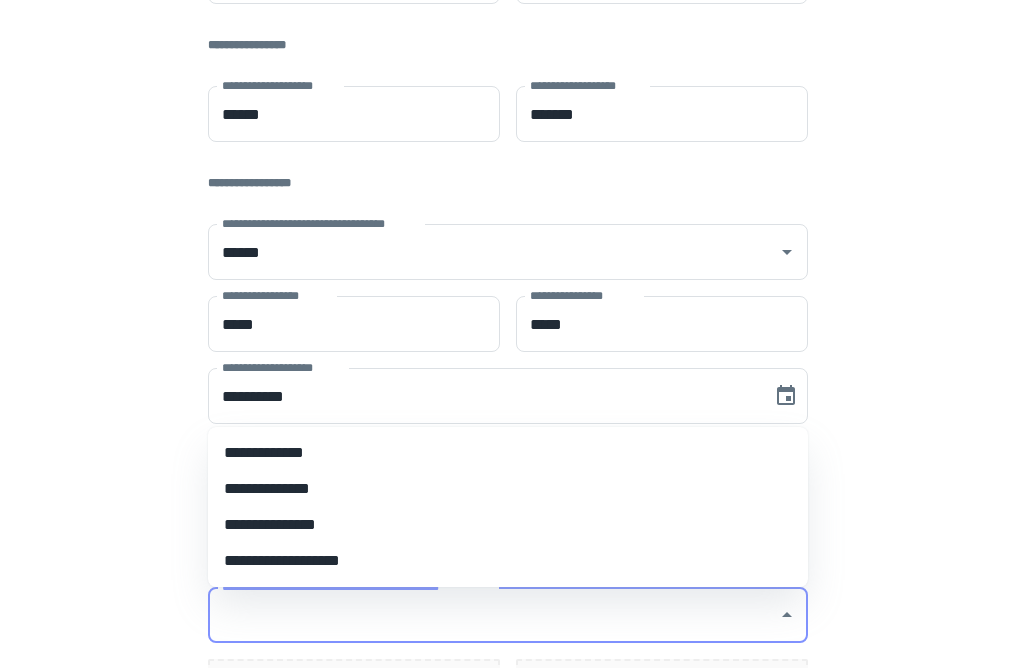 click on "**********" at bounding box center [493, 615] 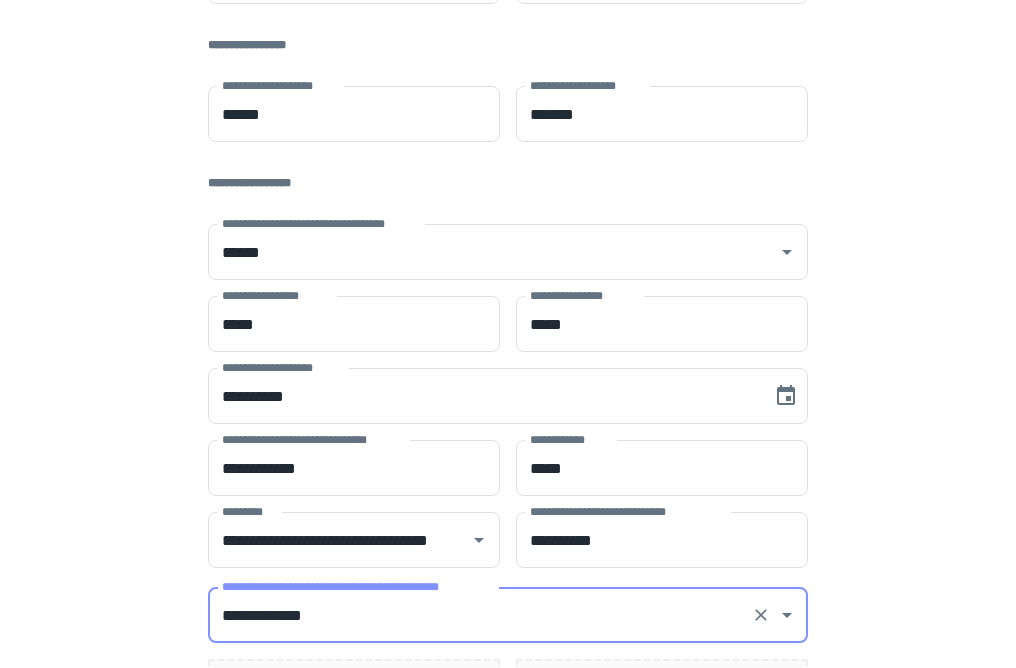scroll, scrollTop: 571, scrollLeft: 0, axis: vertical 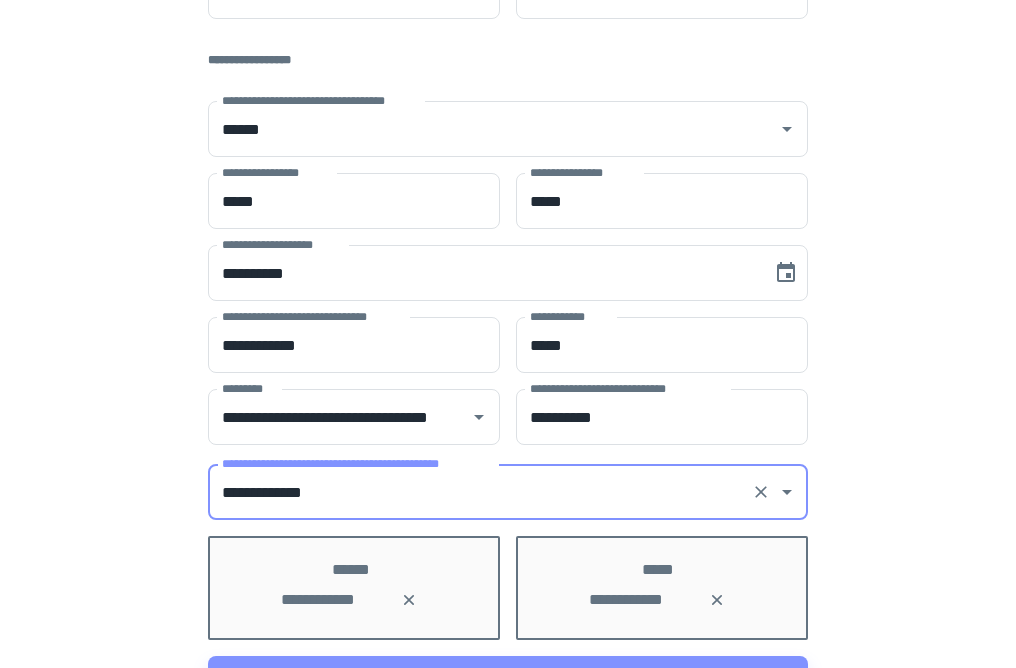 click on "**********" at bounding box center (508, 66) 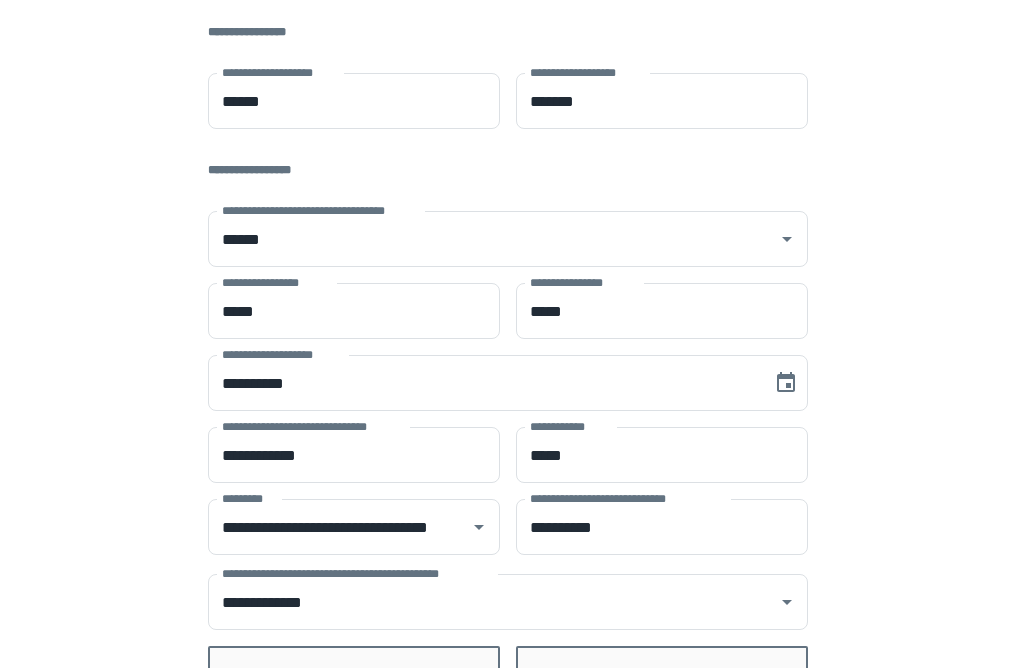 scroll, scrollTop: 607, scrollLeft: 0, axis: vertical 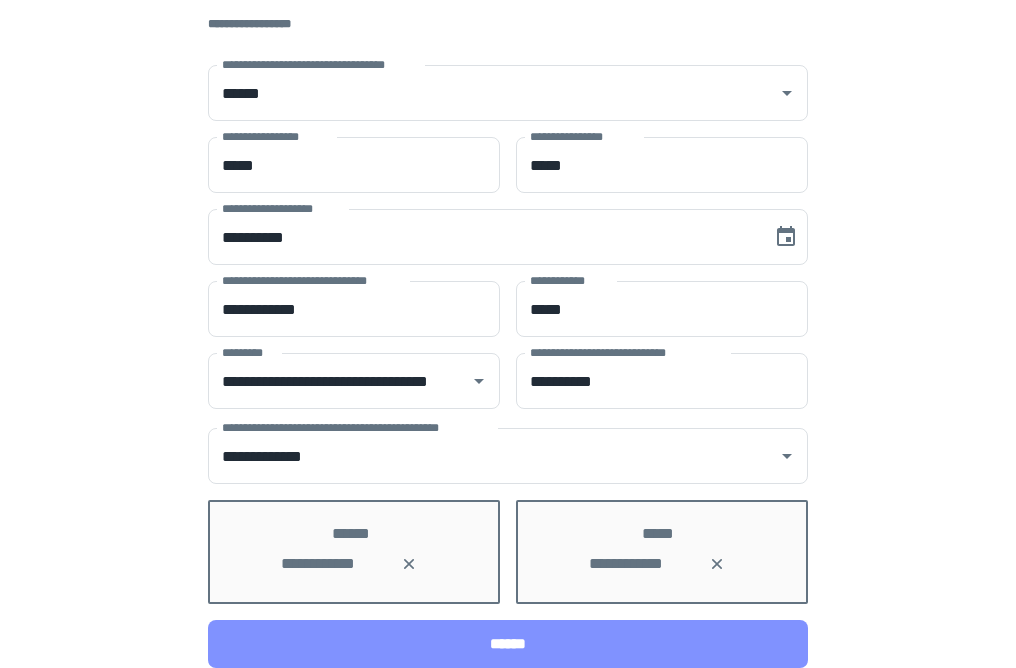 click on "******" at bounding box center (508, 644) 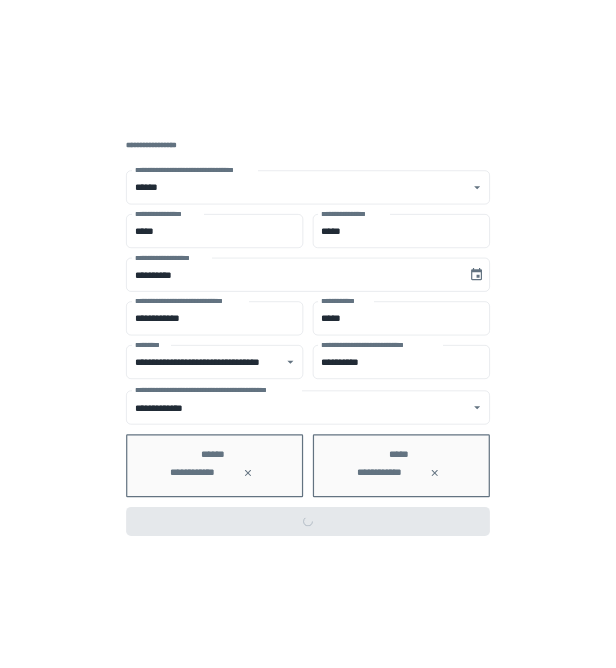 scroll, scrollTop: 0, scrollLeft: 0, axis: both 